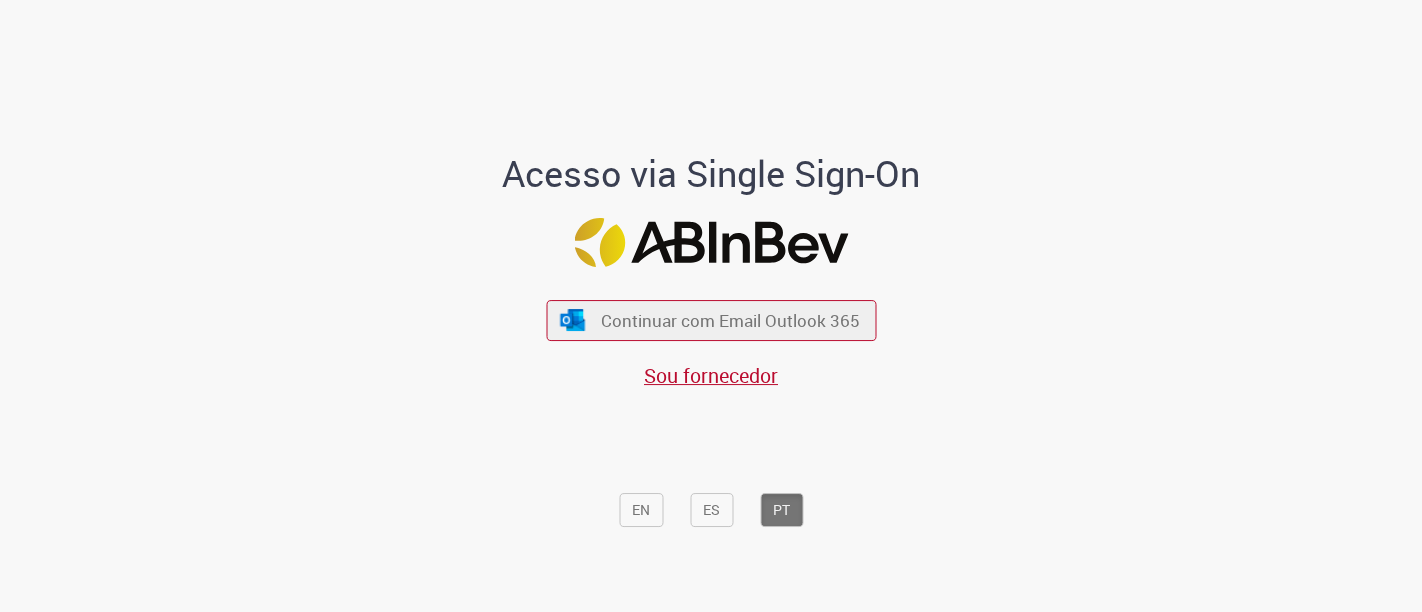 scroll, scrollTop: 0, scrollLeft: 0, axis: both 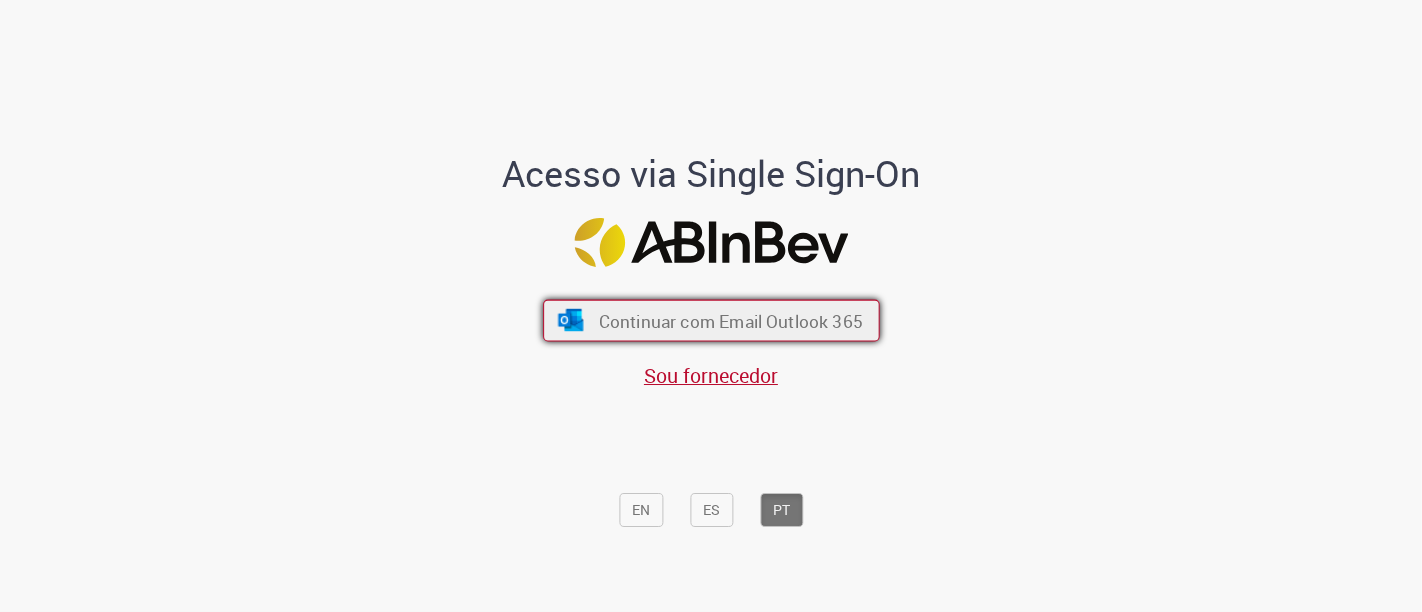click on "Continuar com Email Outlook 365" at bounding box center [730, 320] 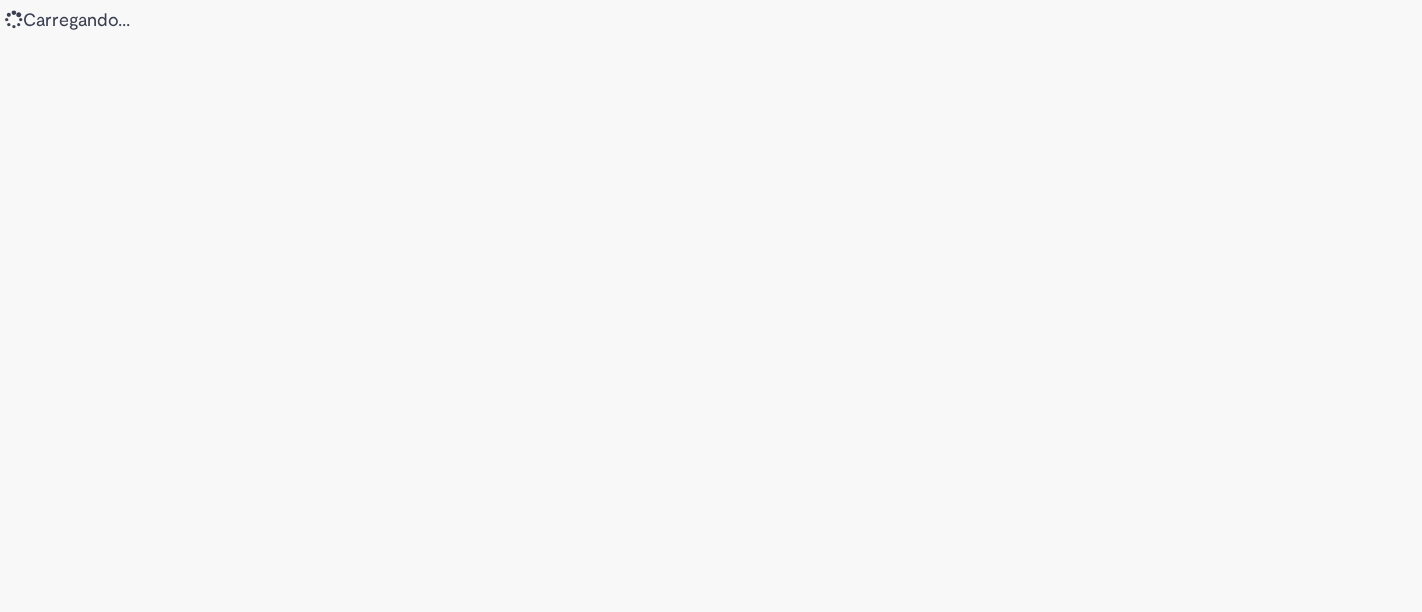 scroll, scrollTop: 0, scrollLeft: 0, axis: both 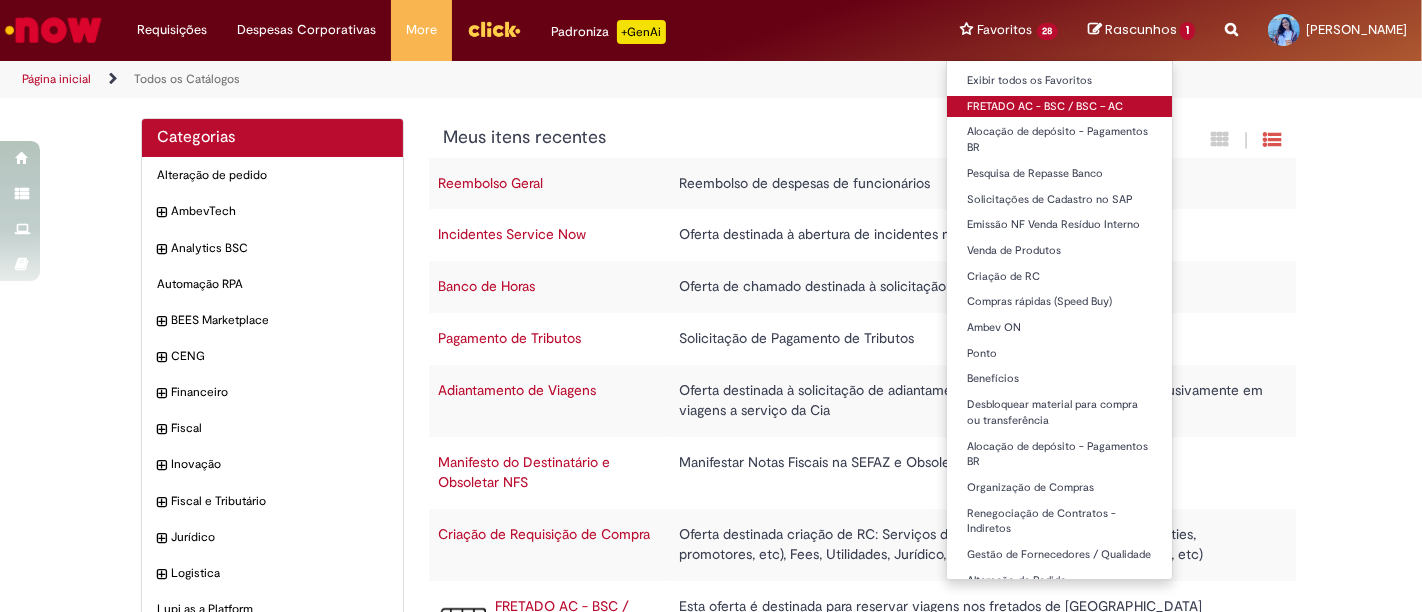 click on "FRETADO AC - BSC / BSC – AC" at bounding box center (1060, 107) 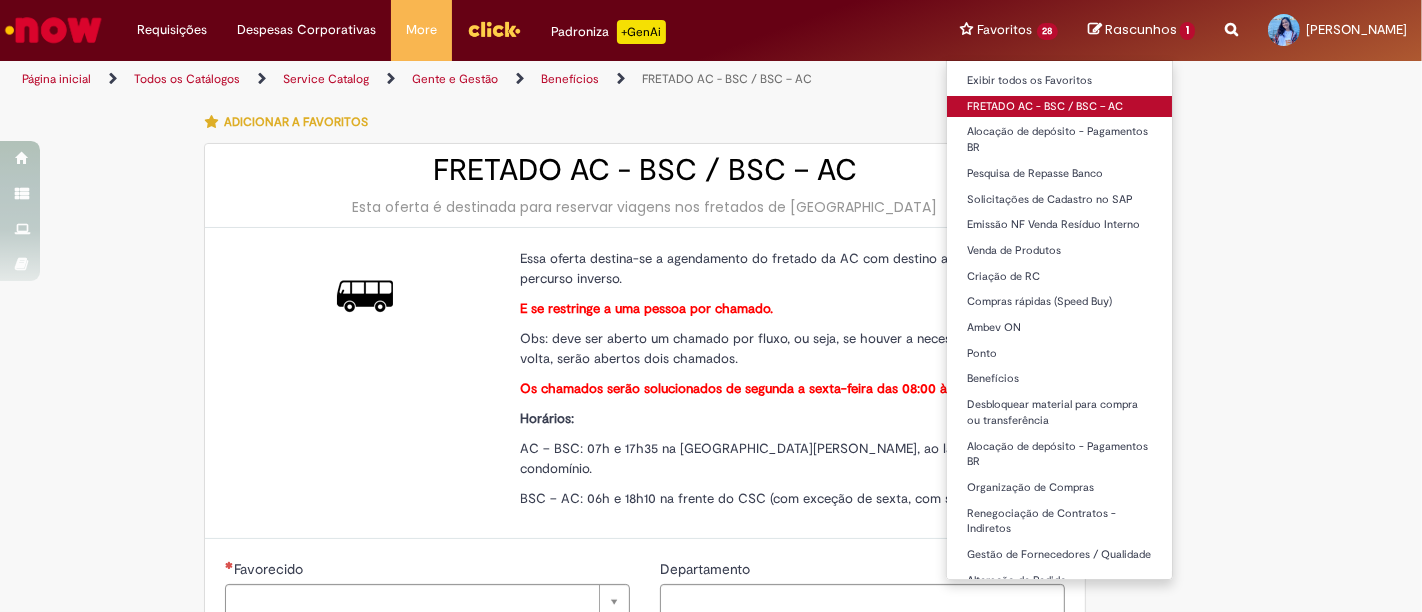 type on "********" 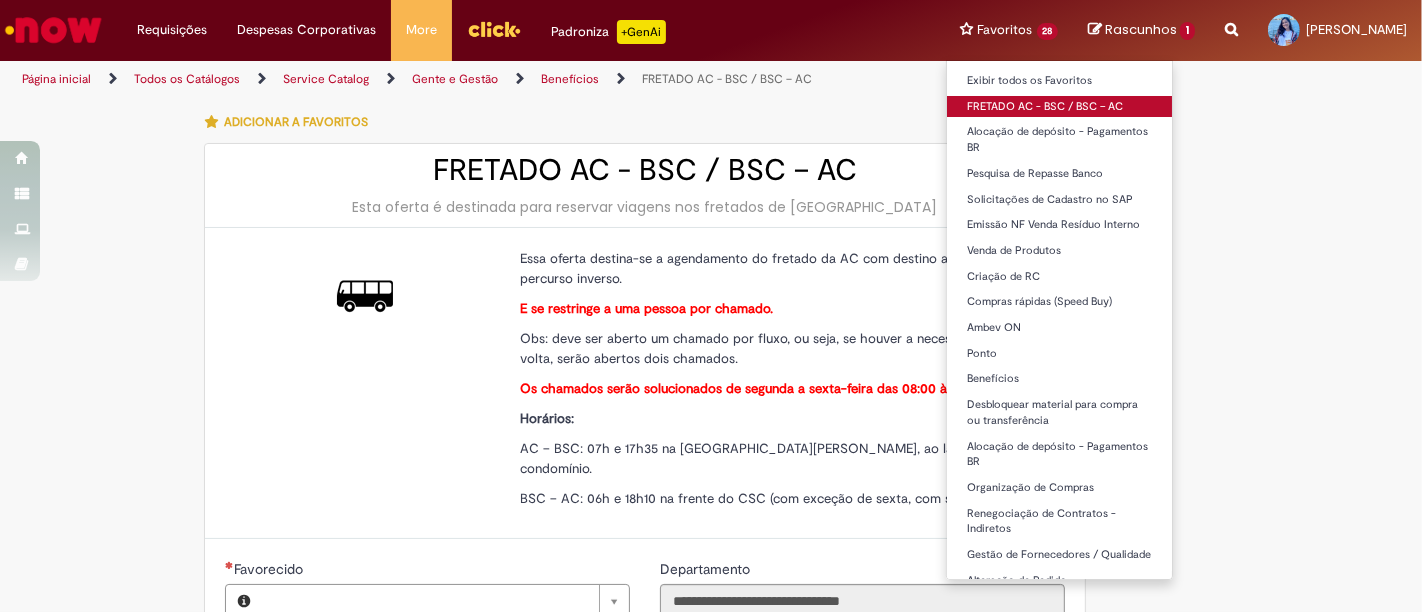type on "**********" 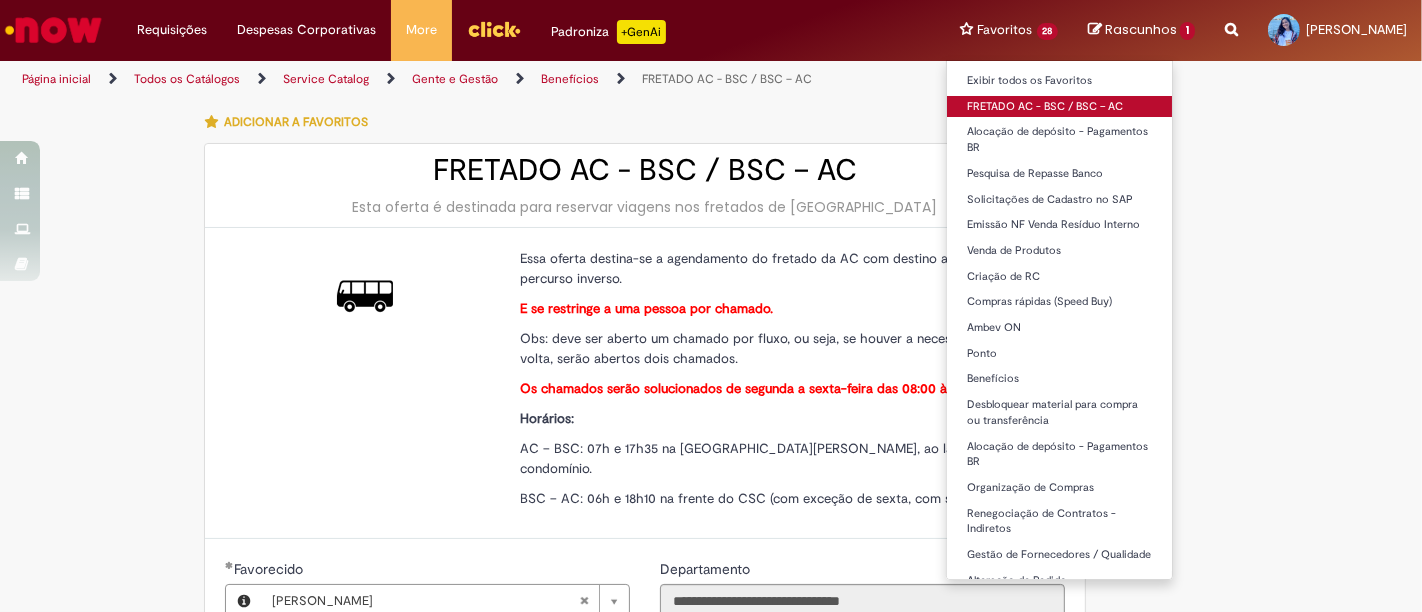 type on "**********" 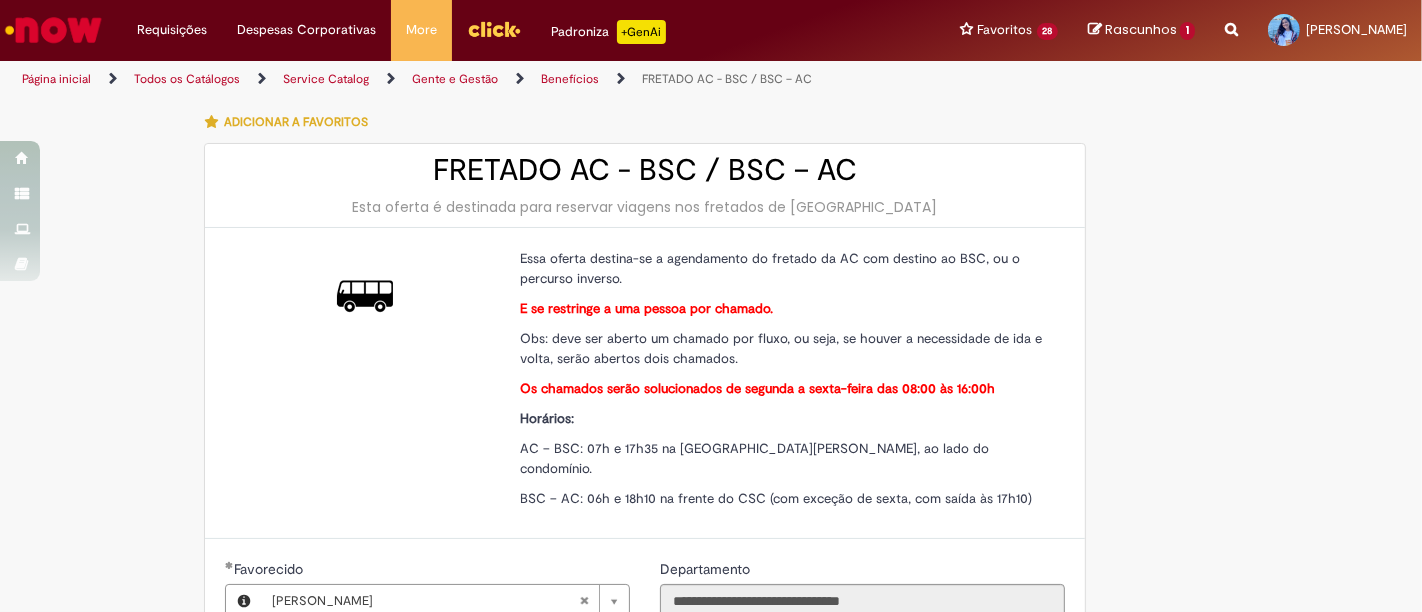click on "**********" at bounding box center (711, 649) 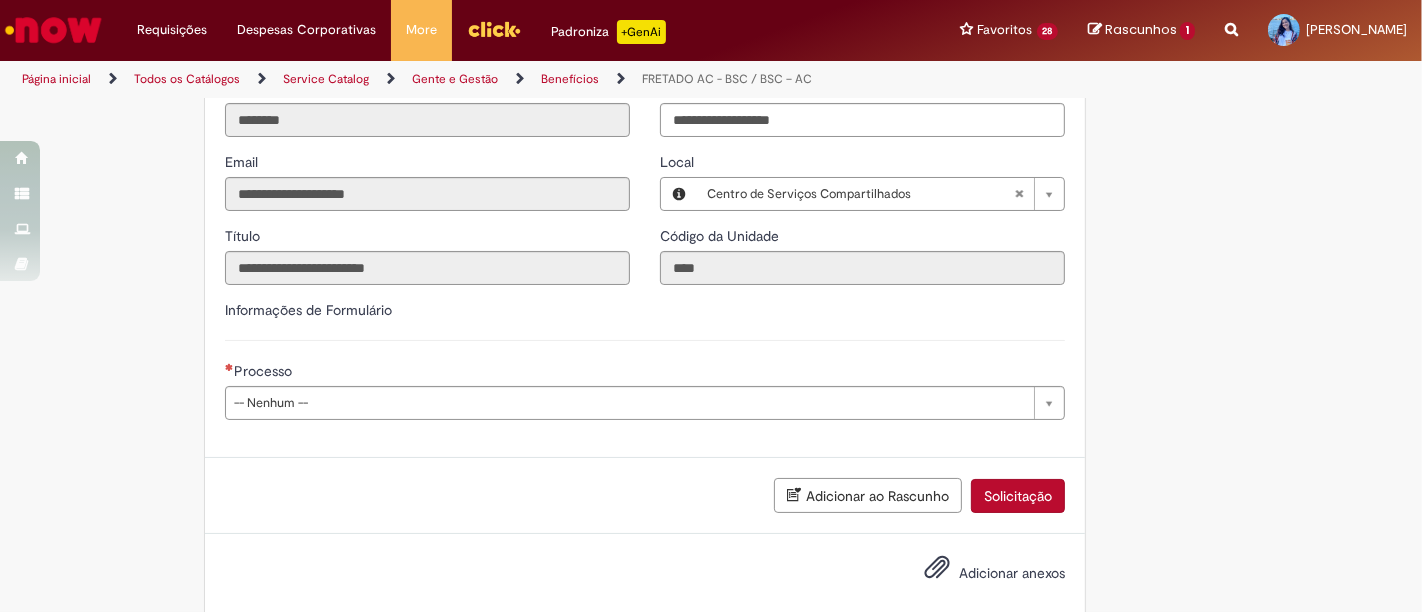 scroll, scrollTop: 562, scrollLeft: 0, axis: vertical 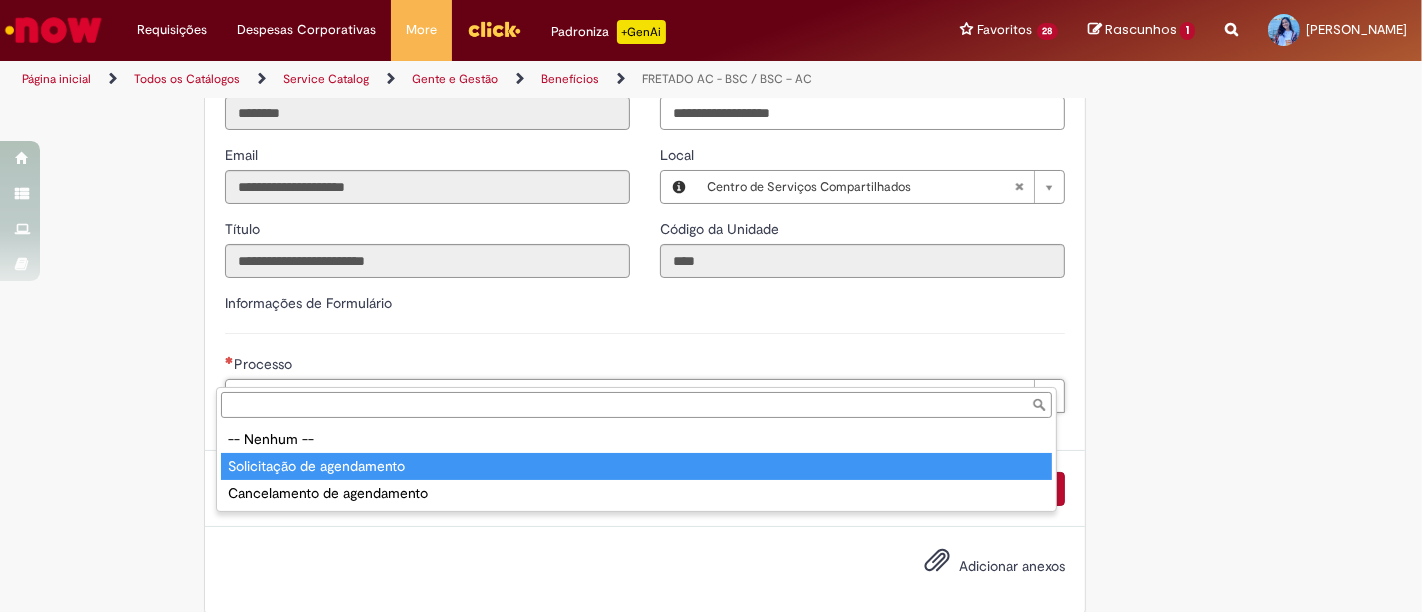 type on "**********" 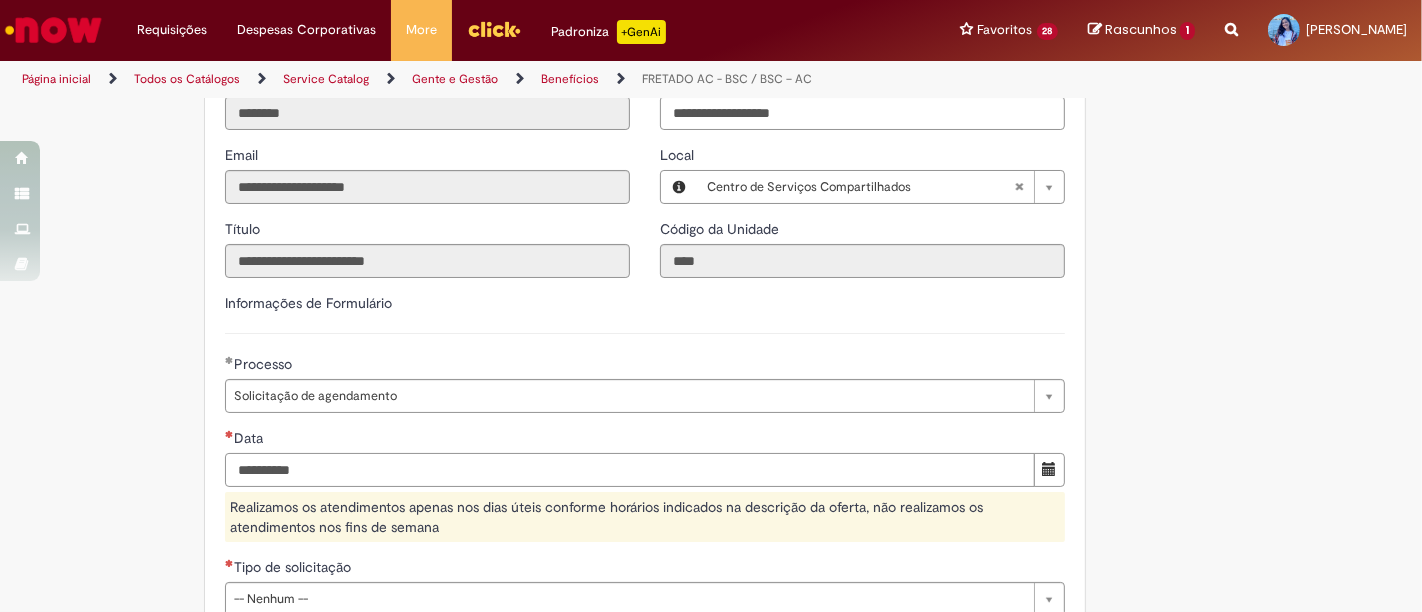 click on "Data" at bounding box center (630, 470) 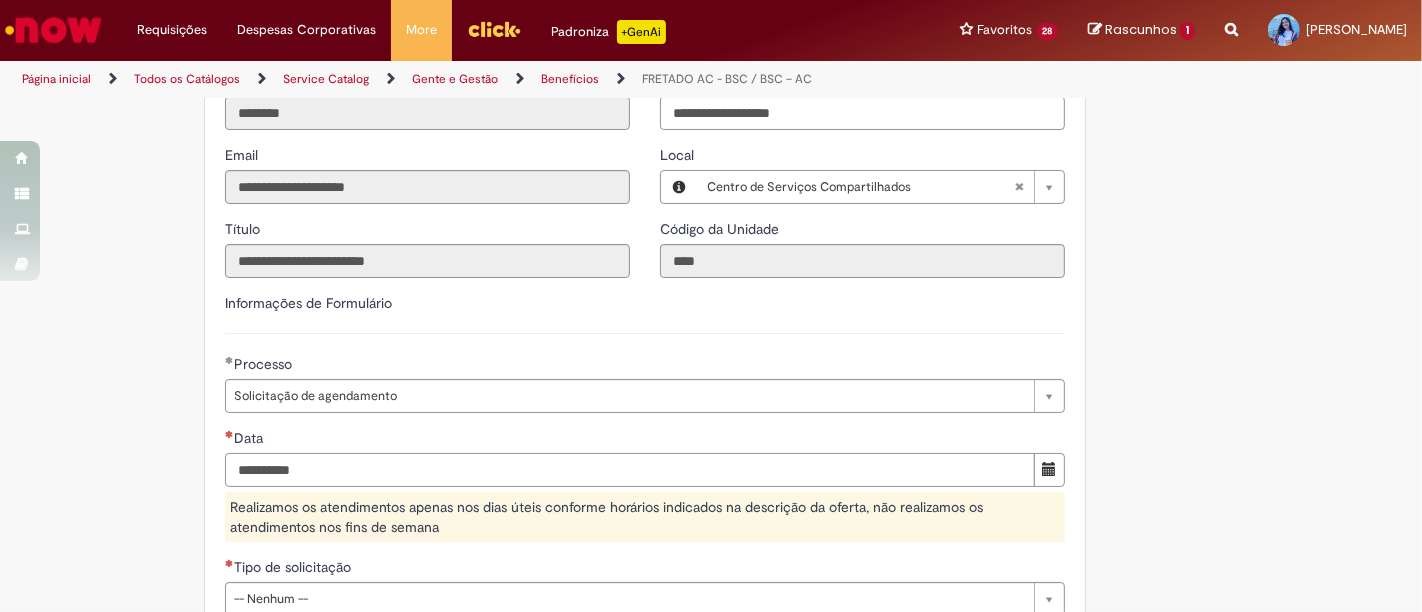 scroll, scrollTop: 784, scrollLeft: 0, axis: vertical 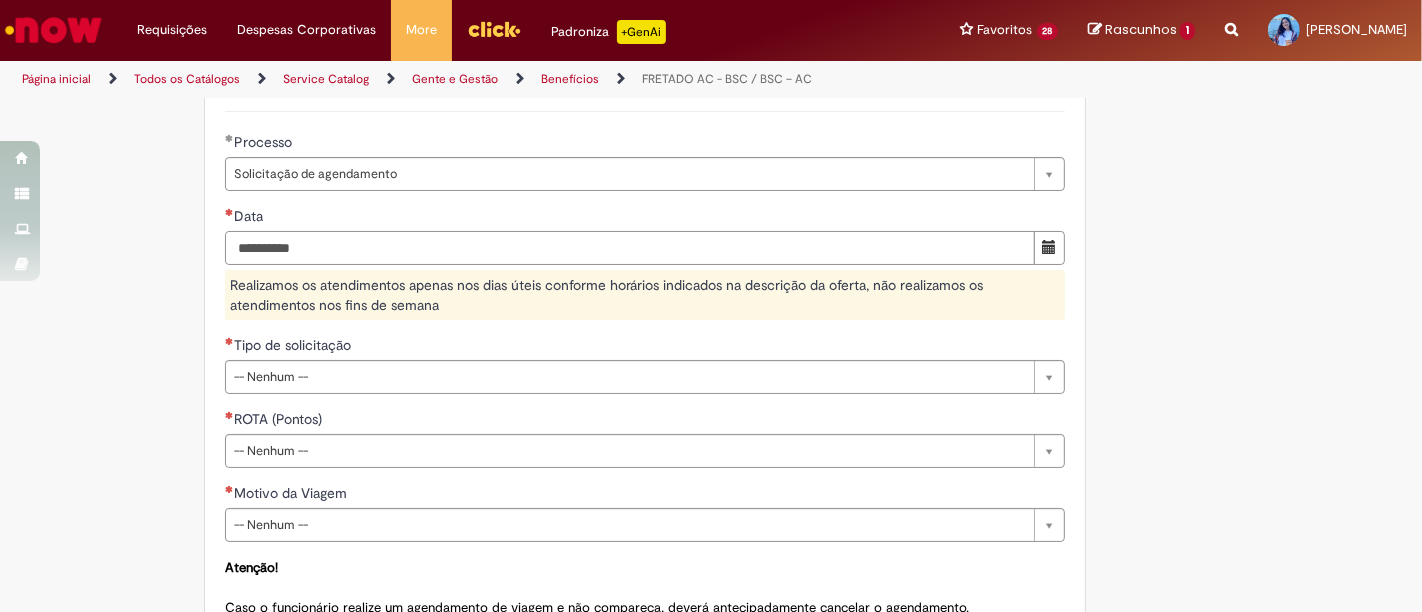 type on "**********" 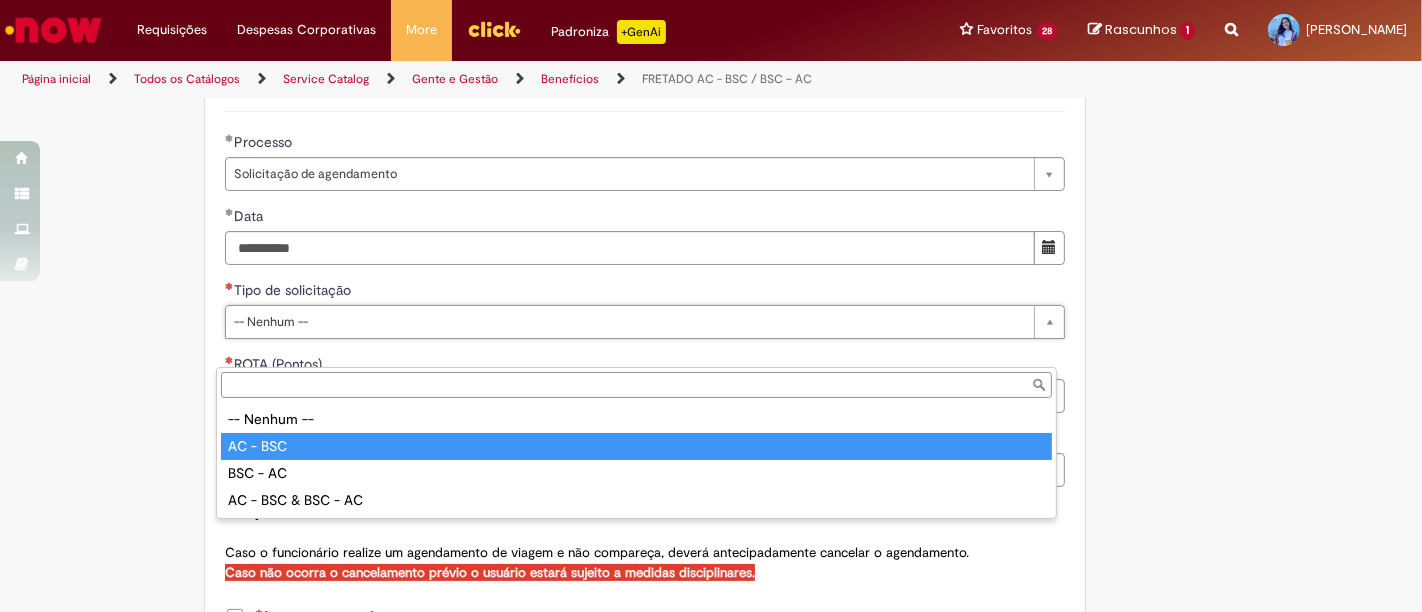 type on "********" 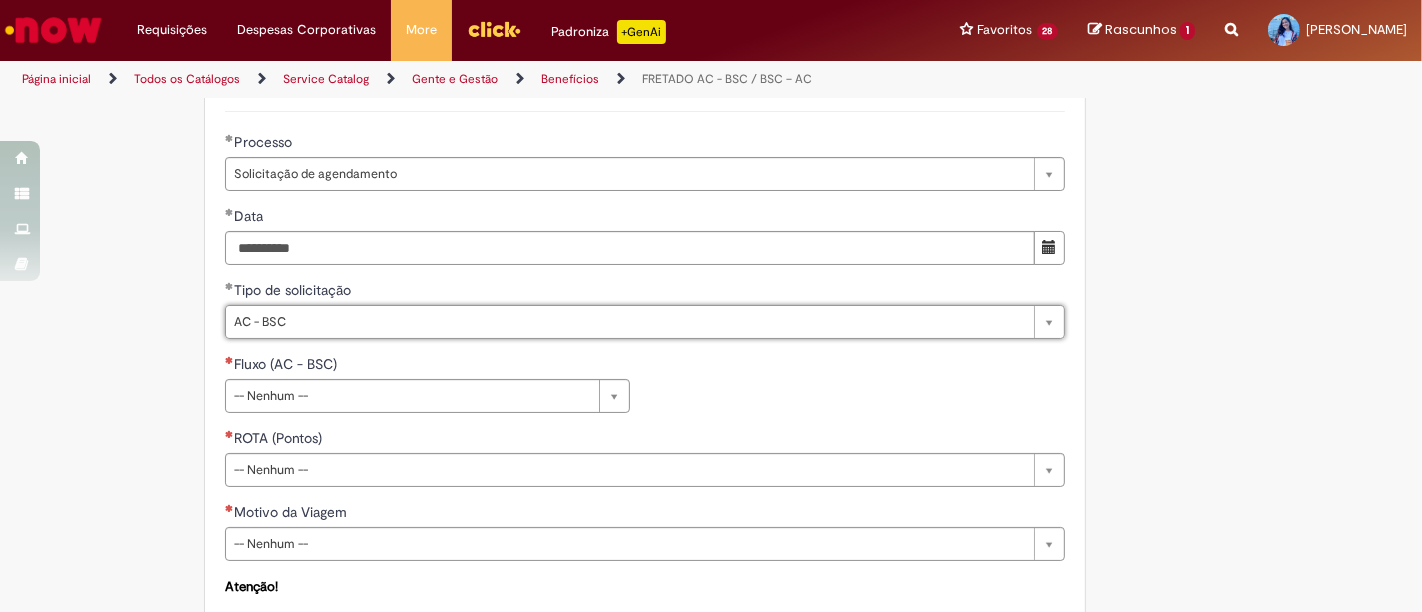 click on "**********" at bounding box center (645, 391) 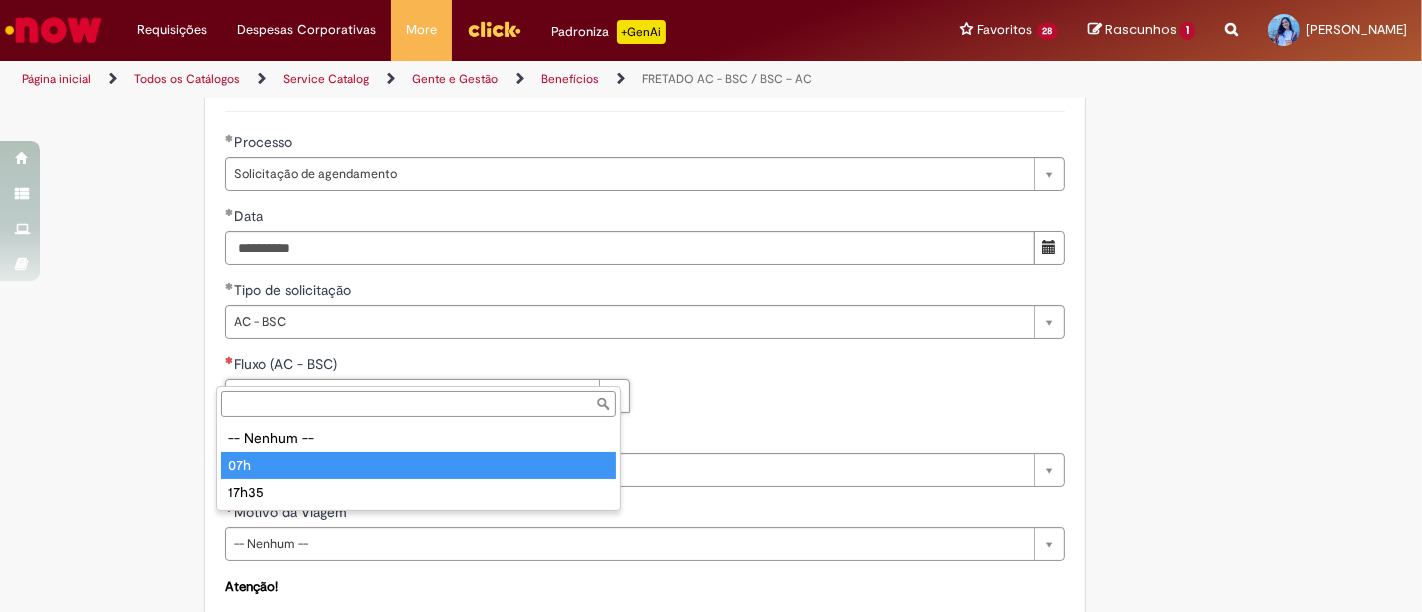 type on "***" 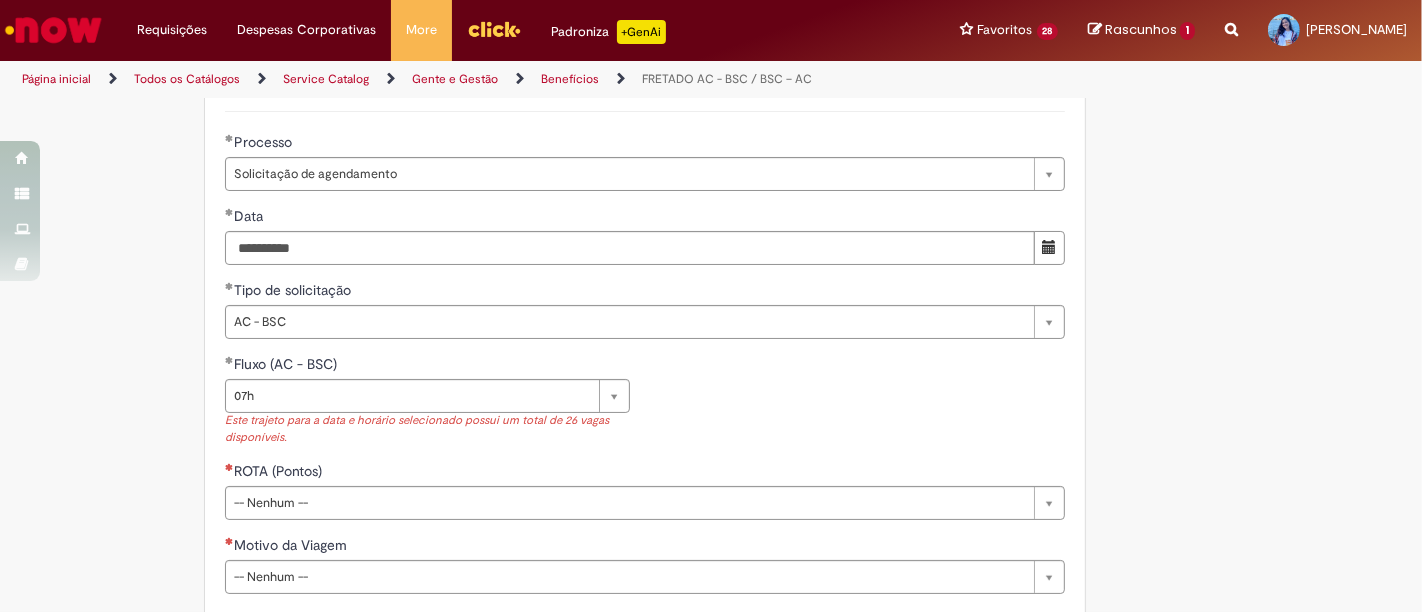 click on "**********" at bounding box center [645, 407] 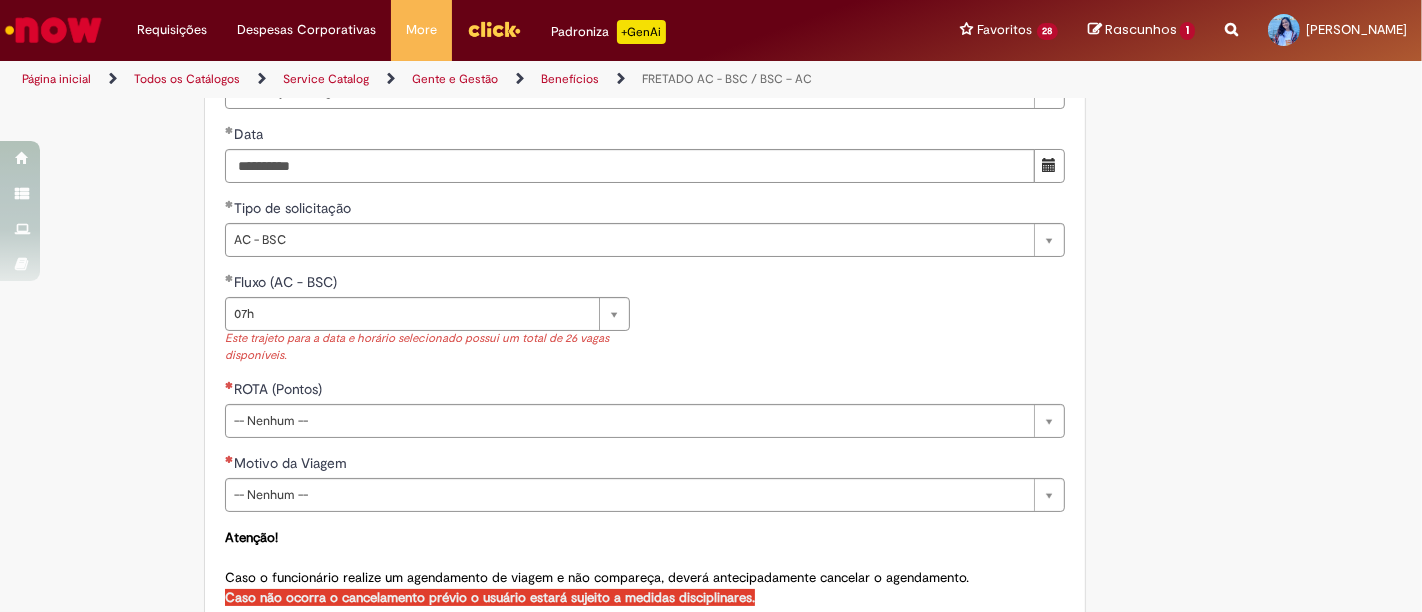 scroll, scrollTop: 895, scrollLeft: 0, axis: vertical 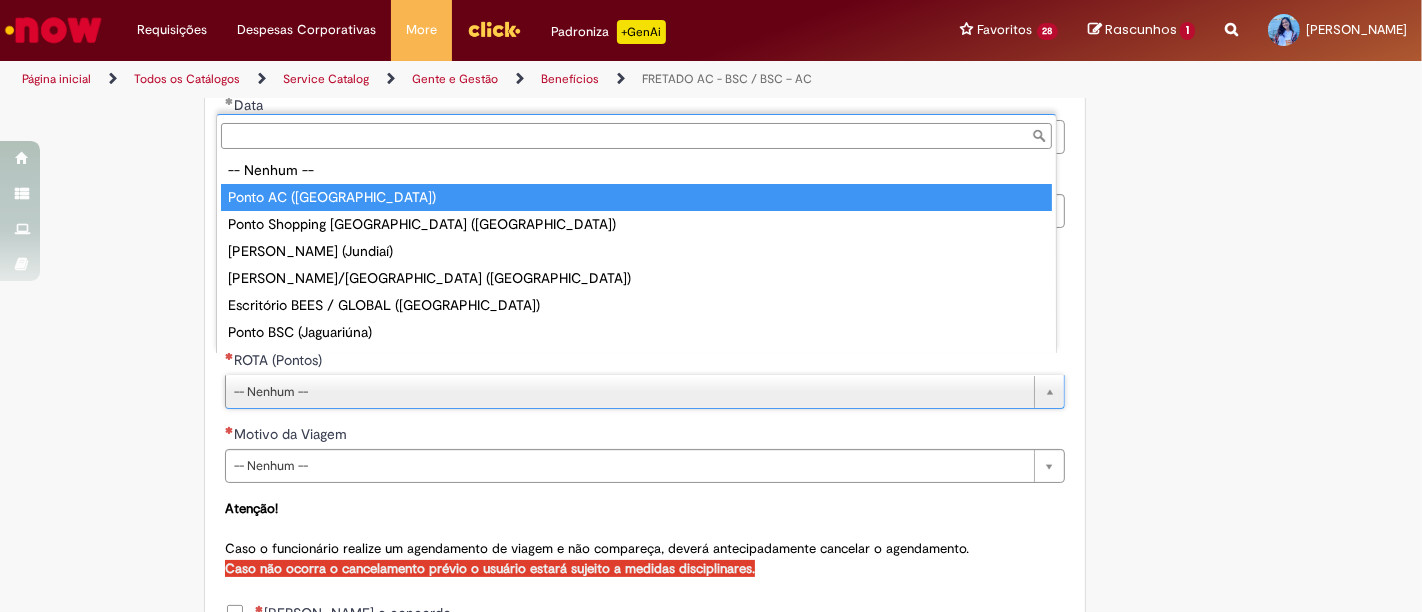 type on "**********" 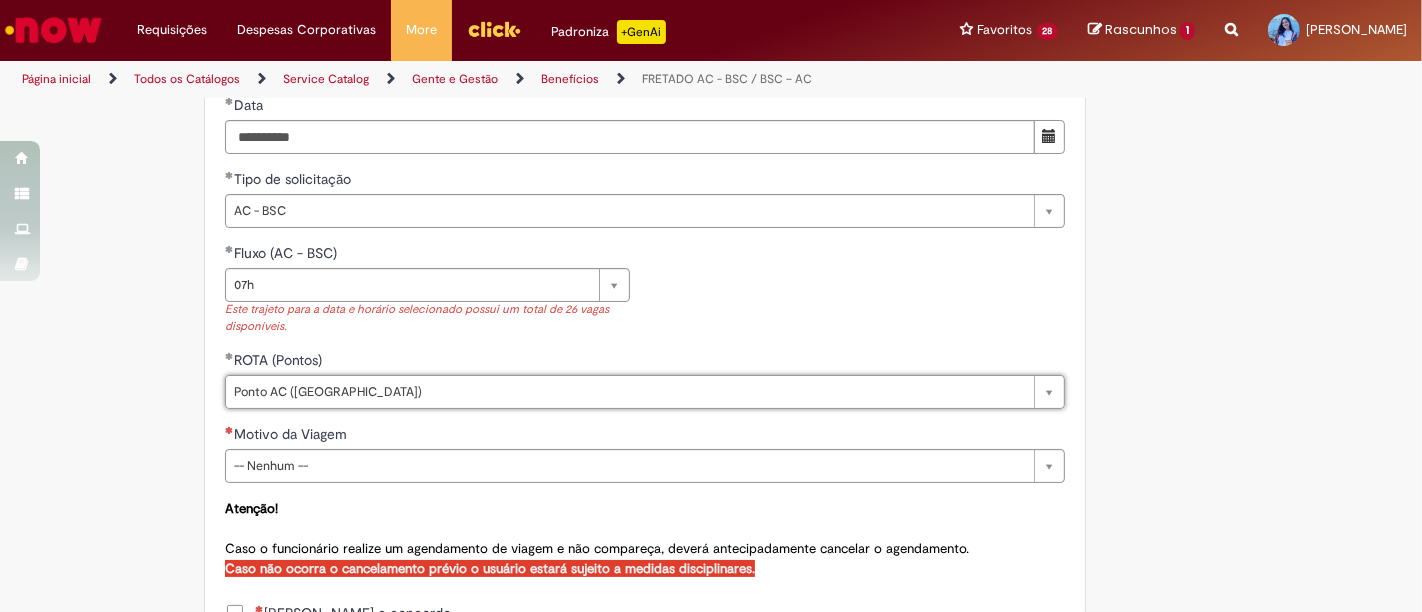 click on "Tire dúvidas com LupiAssist    +GenAI
Oi! Eu sou LupiAssist, uma Inteligência Artificial Generativa em constante aprendizado   Meu conteúdo é monitorado para trazer uma melhor experiência
Dúvidas comuns:
Só mais um instante, estou consultando nossas bases de conhecimento  e escrevendo a melhor resposta pra você!
Title
Lorem ipsum dolor sit amet    Fazer uma nova pergunta
Gerei esta resposta utilizando IA Generativa em conjunto com os nossos padrões. Em caso de divergência, os documentos oficiais prevalecerão.
Saiba mais em:
Ou ligue para:
E aí, te ajudei?
Sim, obrigado!" at bounding box center (711, 27) 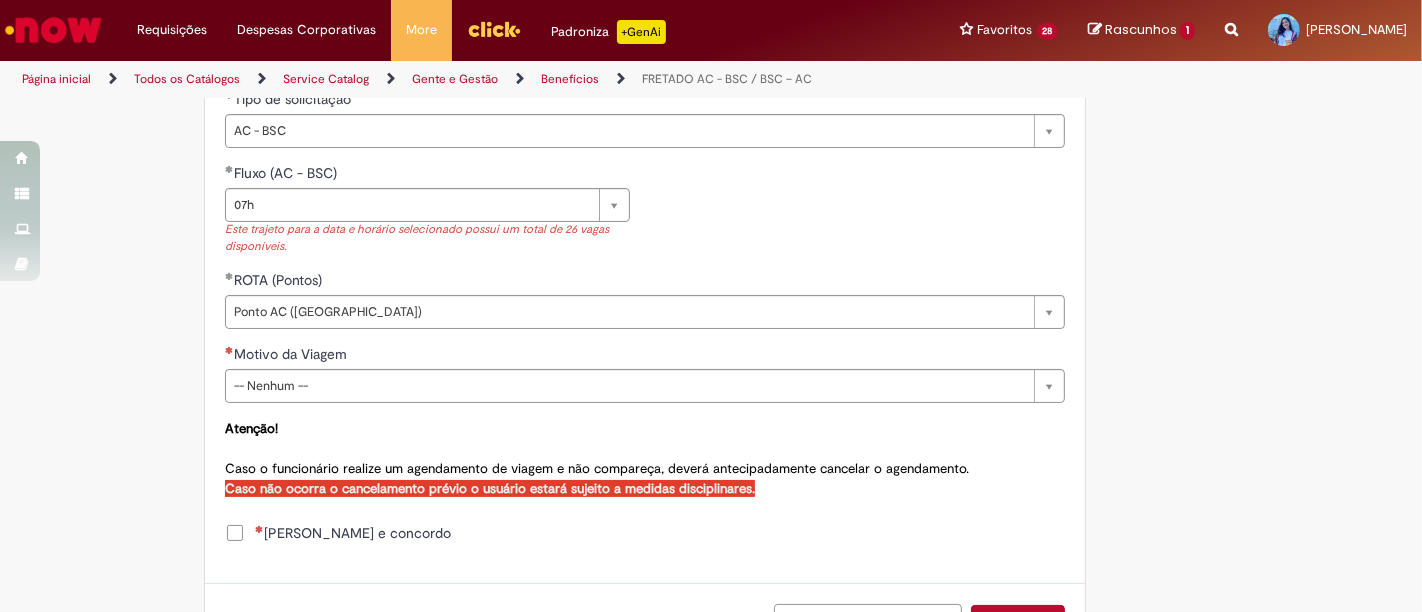 scroll, scrollTop: 1006, scrollLeft: 0, axis: vertical 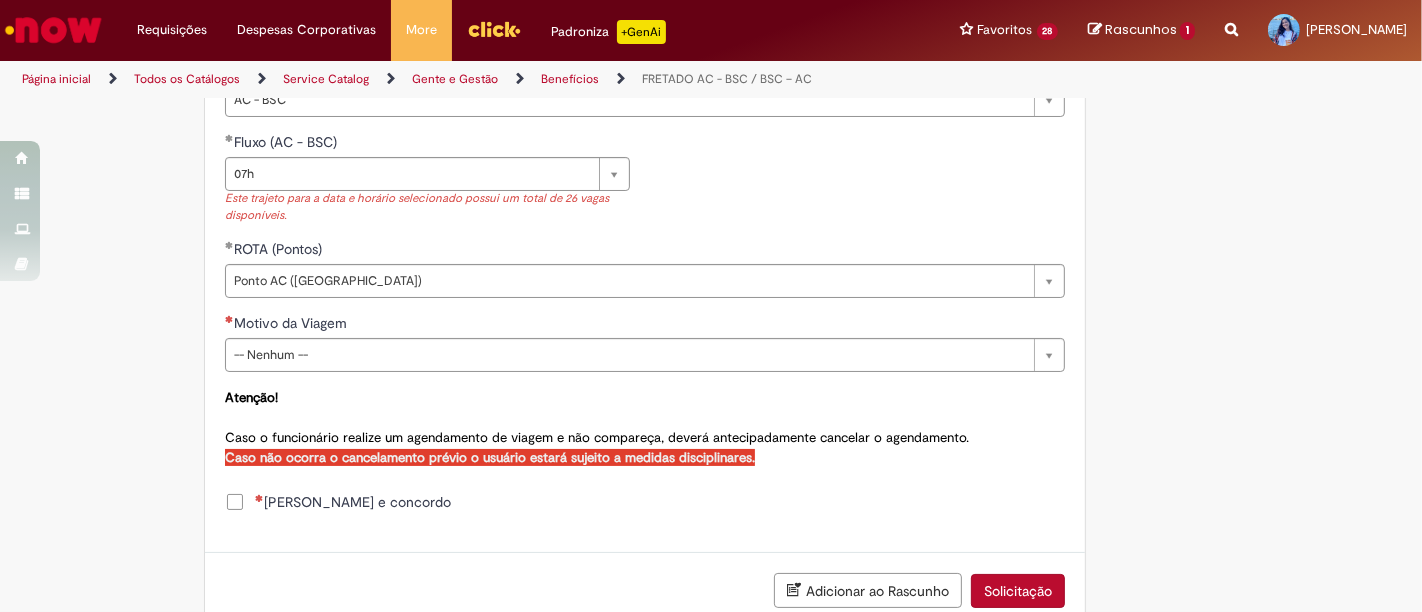 click on "Motivo da Viagem" at bounding box center (645, 325) 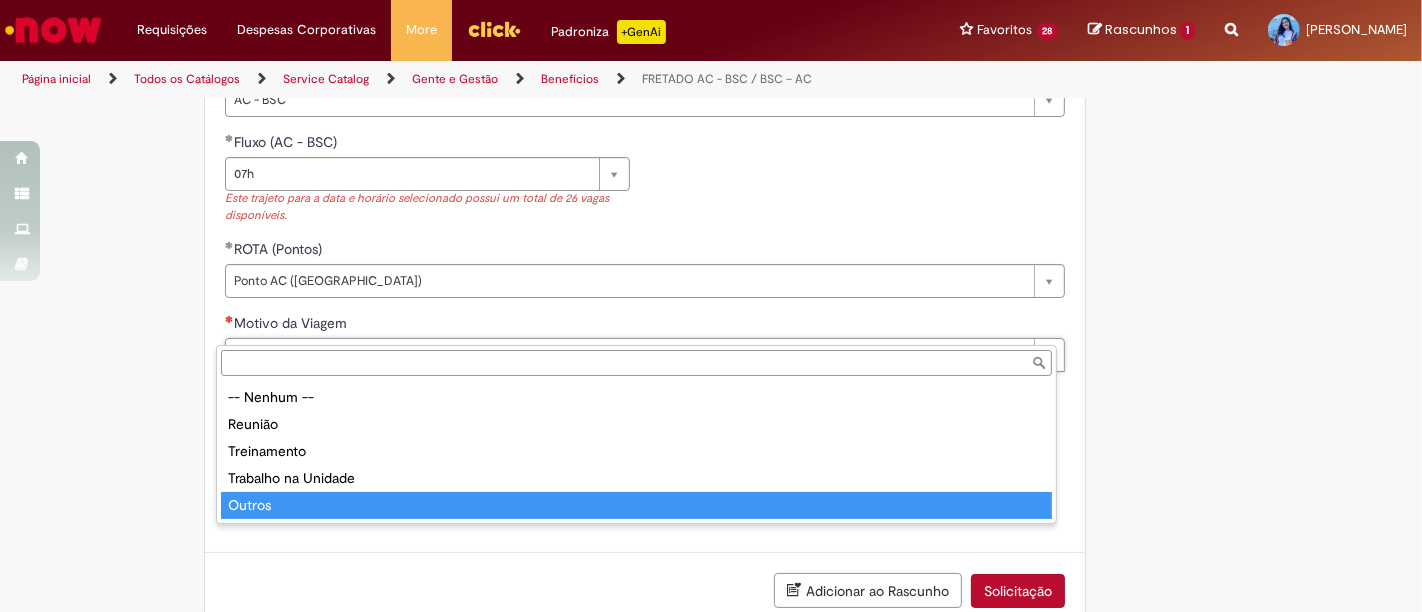 type on "******" 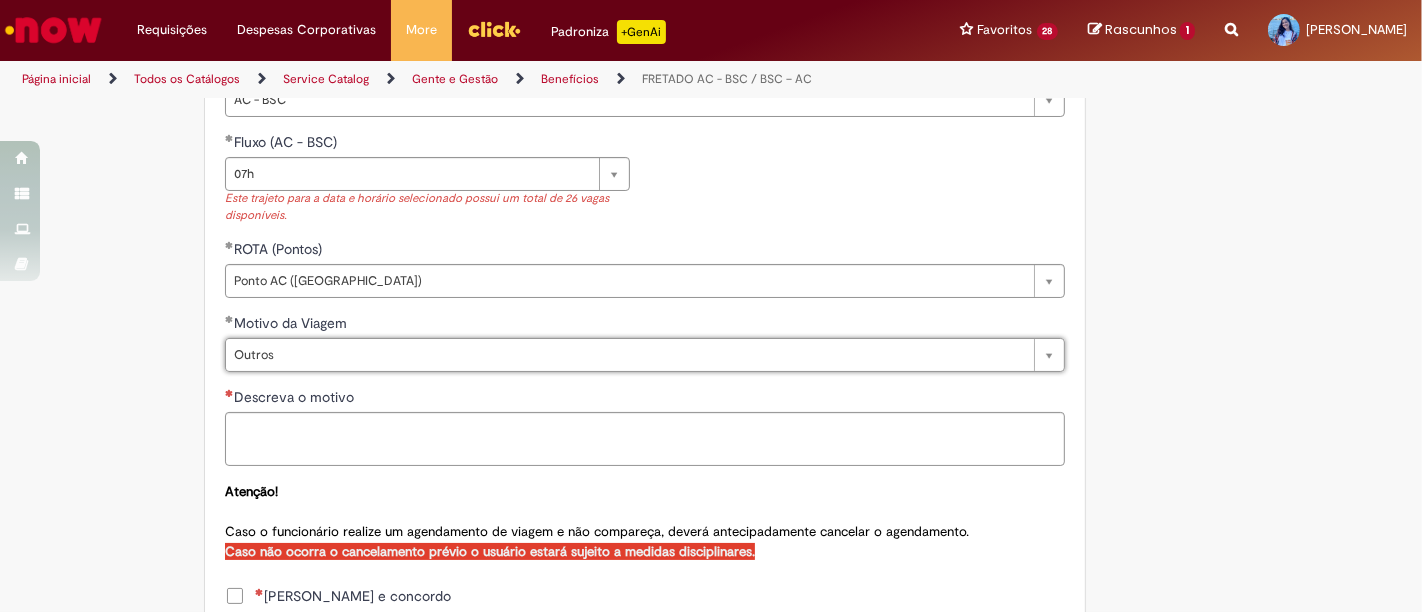 drag, startPoint x: 565, startPoint y: 355, endPoint x: 570, endPoint y: 346, distance: 10.29563 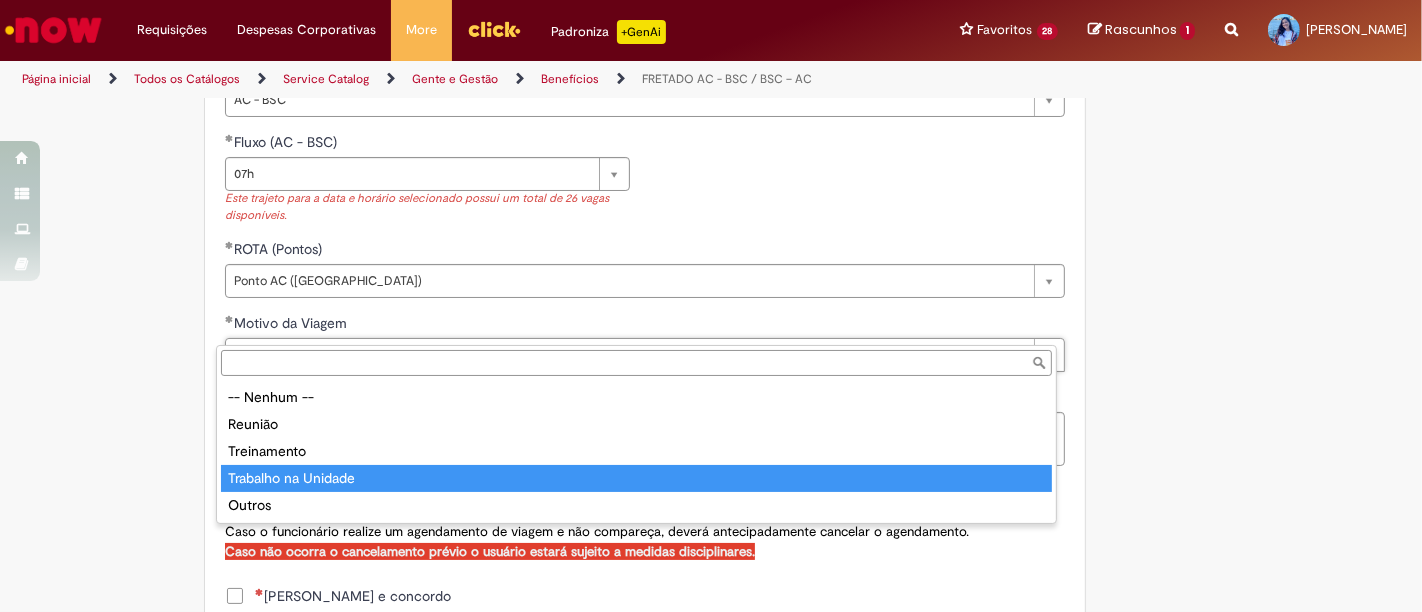 type on "**********" 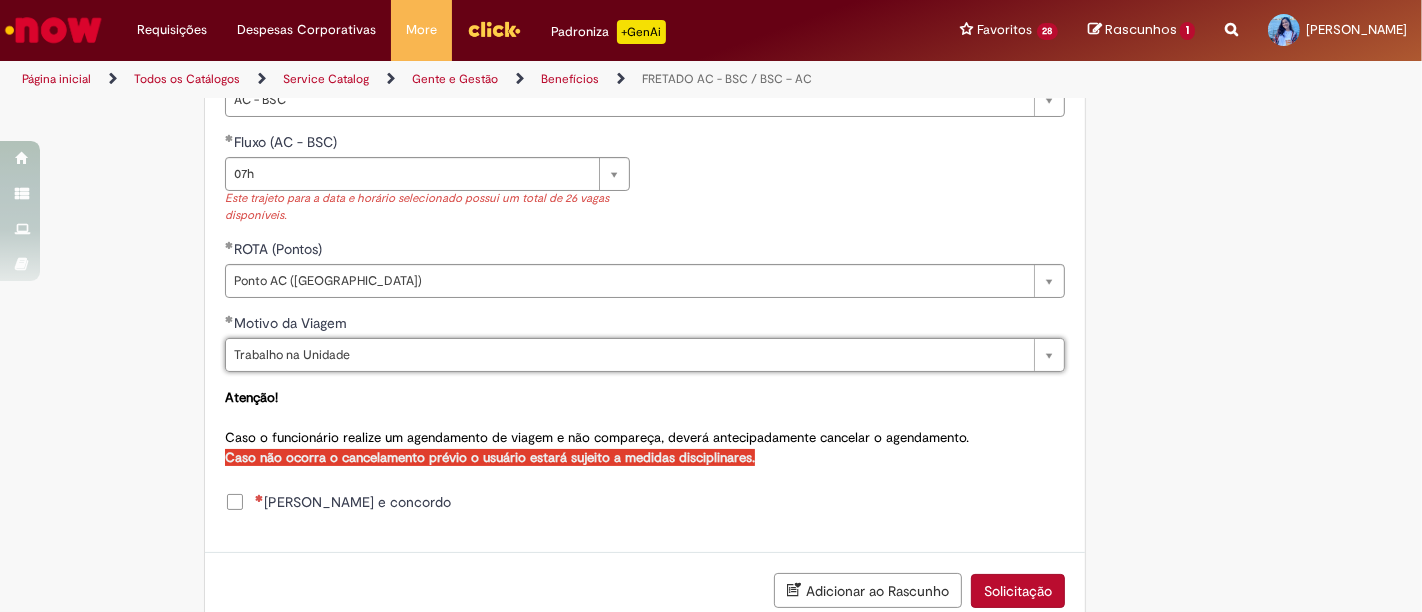 scroll, scrollTop: 0, scrollLeft: 41, axis: horizontal 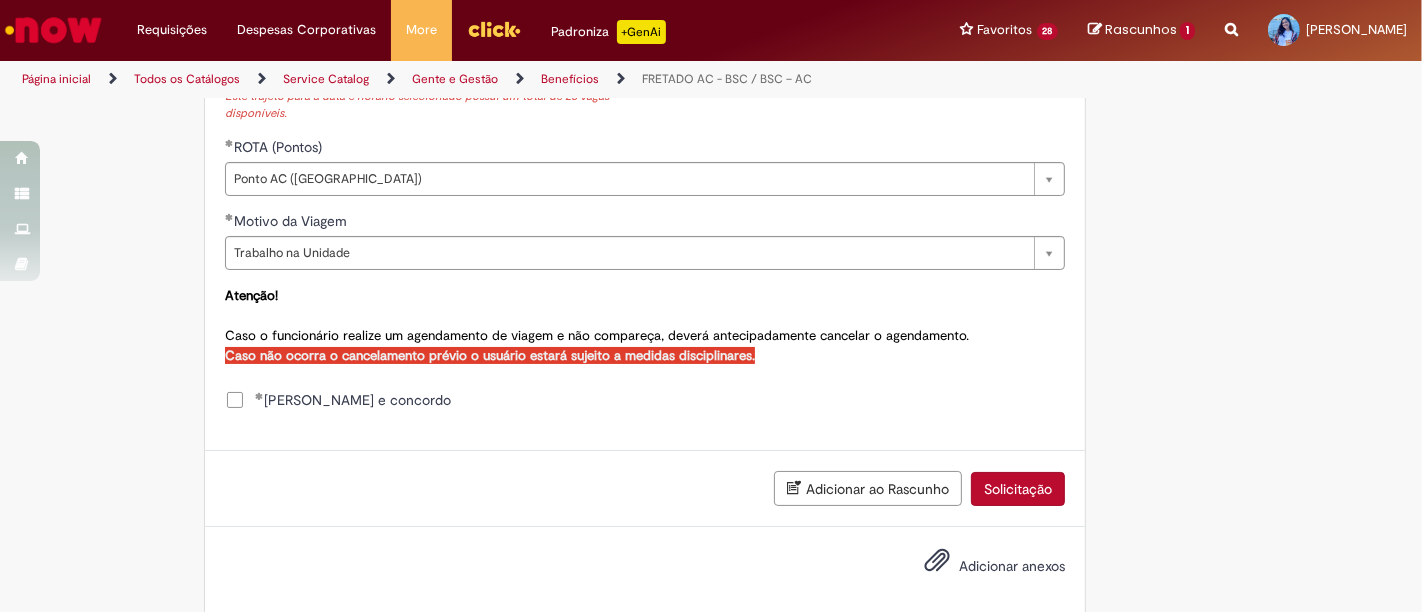 click on "Solicitação" at bounding box center (1018, 489) 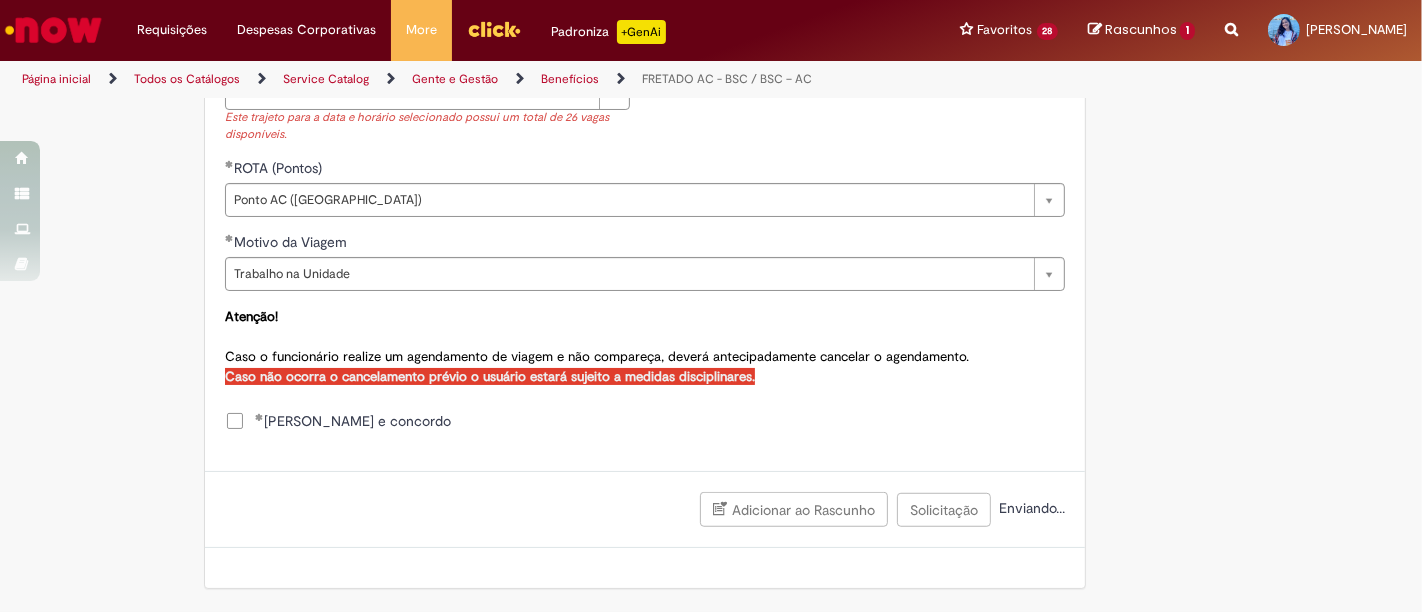 scroll, scrollTop: 1062, scrollLeft: 0, axis: vertical 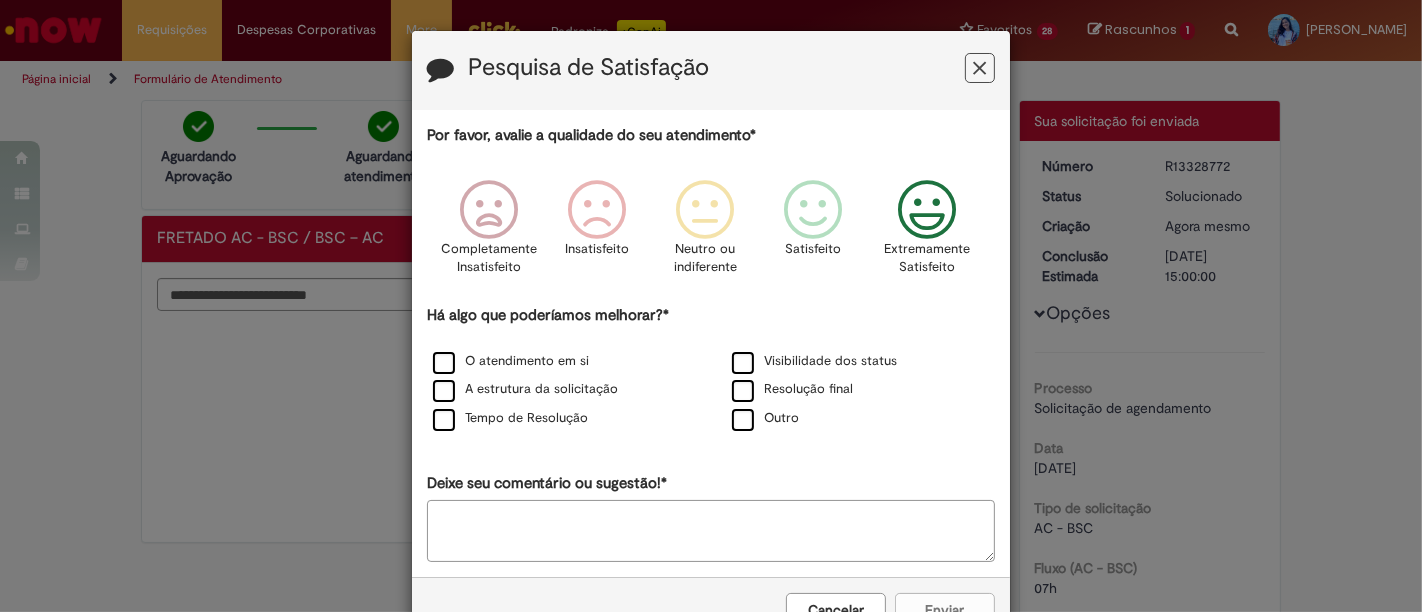click at bounding box center [927, 210] 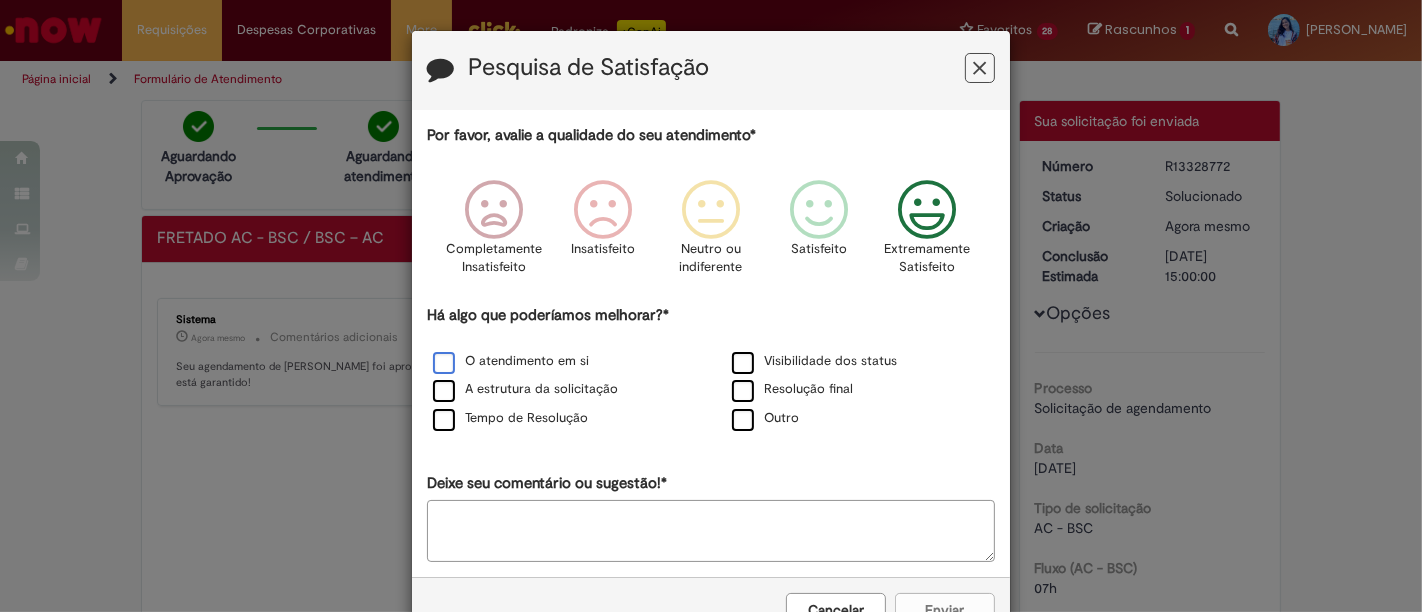 click on "O atendimento em si" at bounding box center (511, 361) 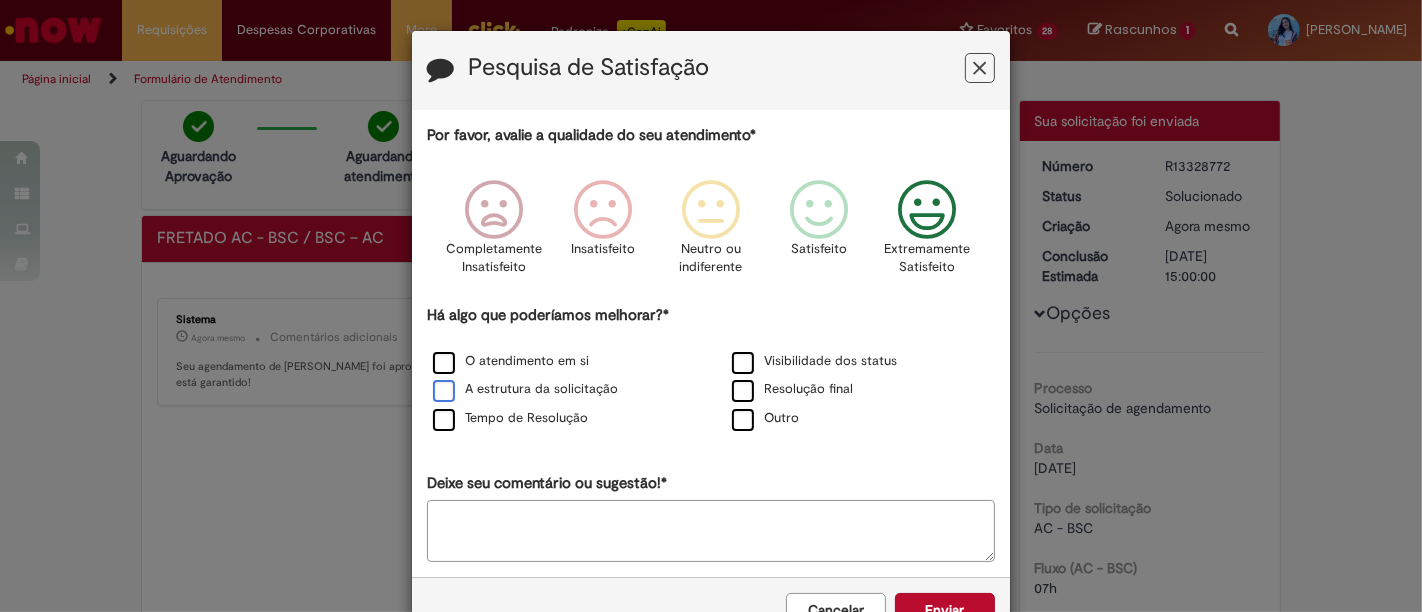 click on "A estrutura da solicitação" at bounding box center [525, 389] 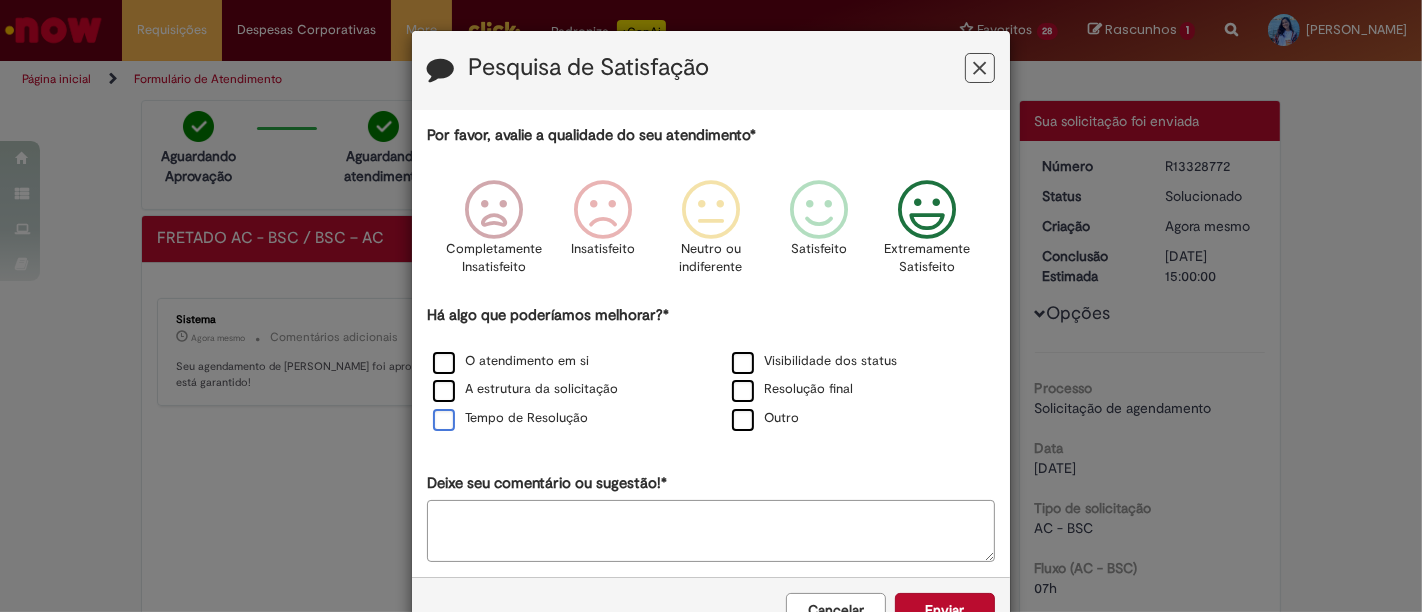 click on "Tempo de Resolução" at bounding box center [510, 418] 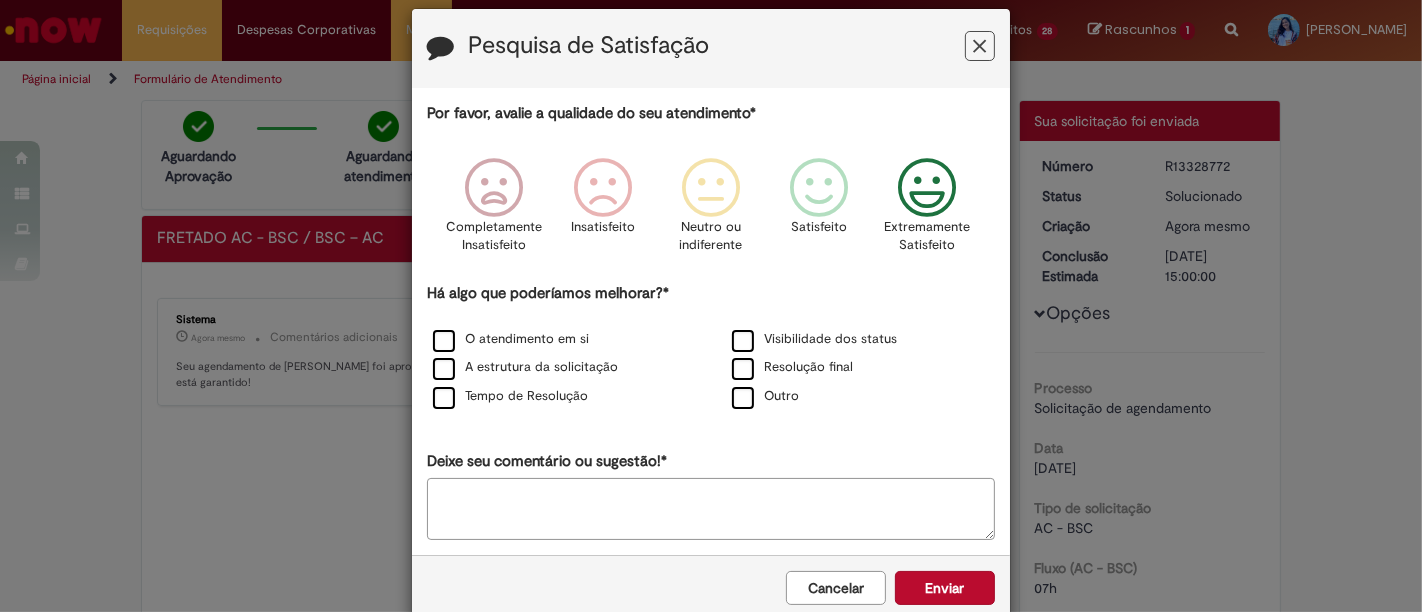 scroll, scrollTop: 58, scrollLeft: 0, axis: vertical 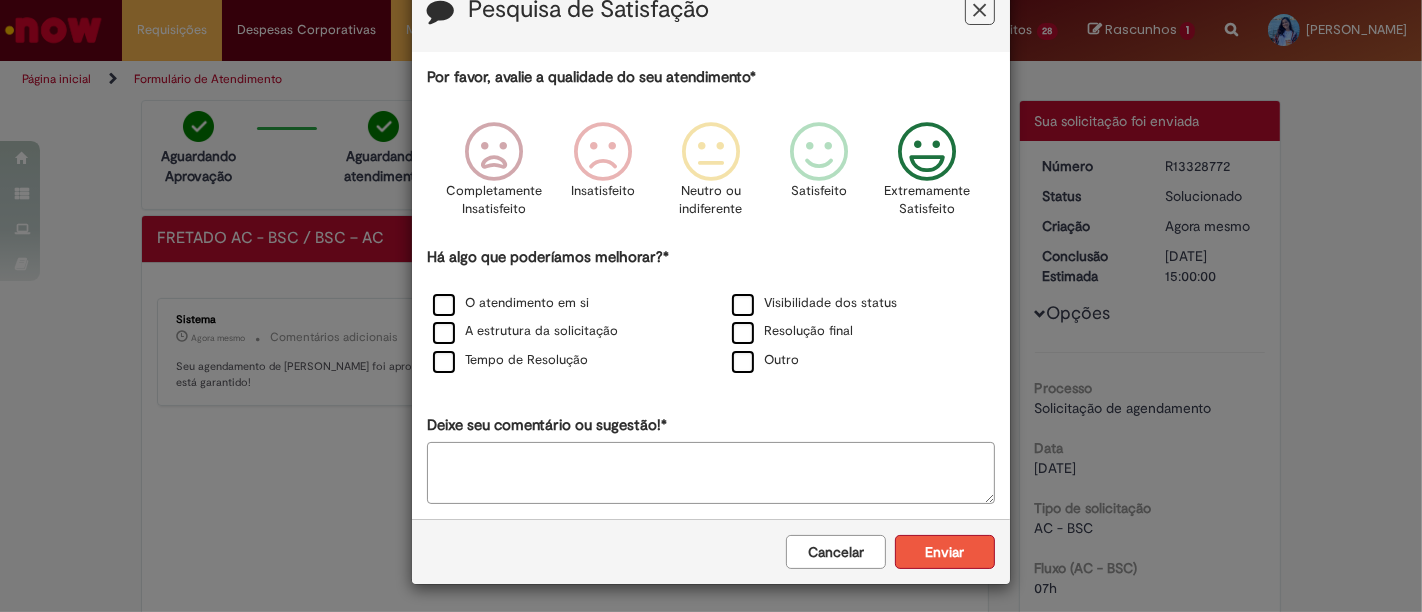click on "Enviar" at bounding box center (945, 552) 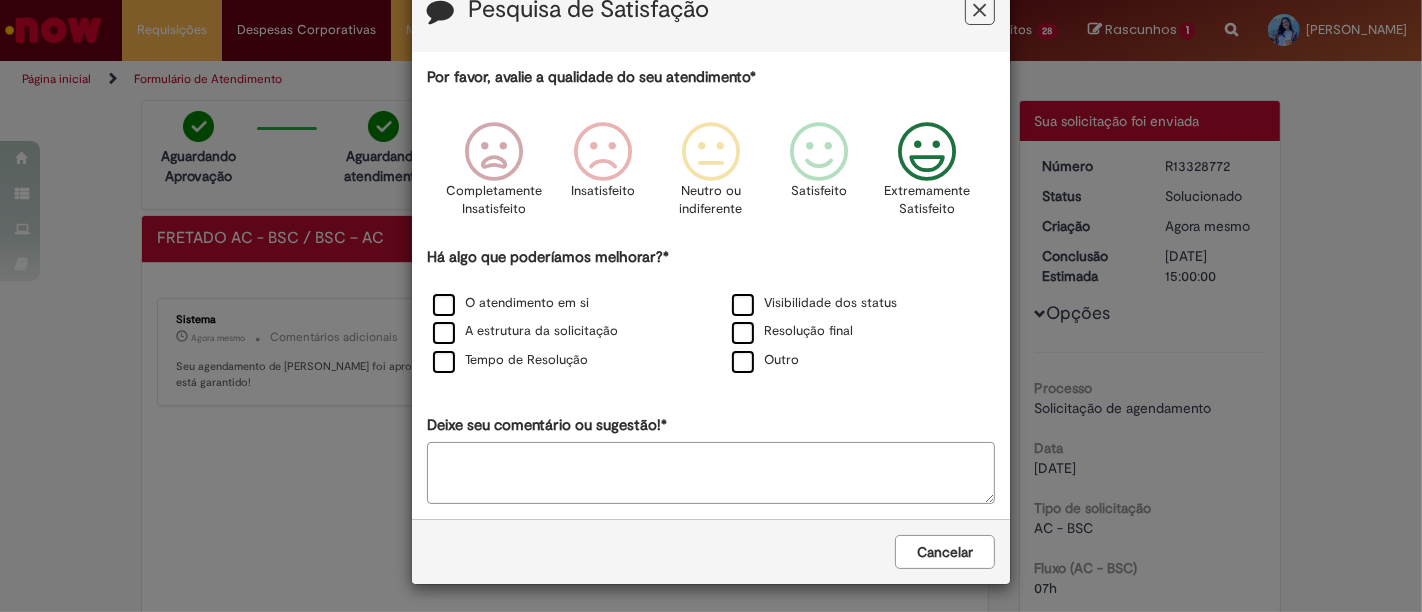 scroll, scrollTop: 0, scrollLeft: 0, axis: both 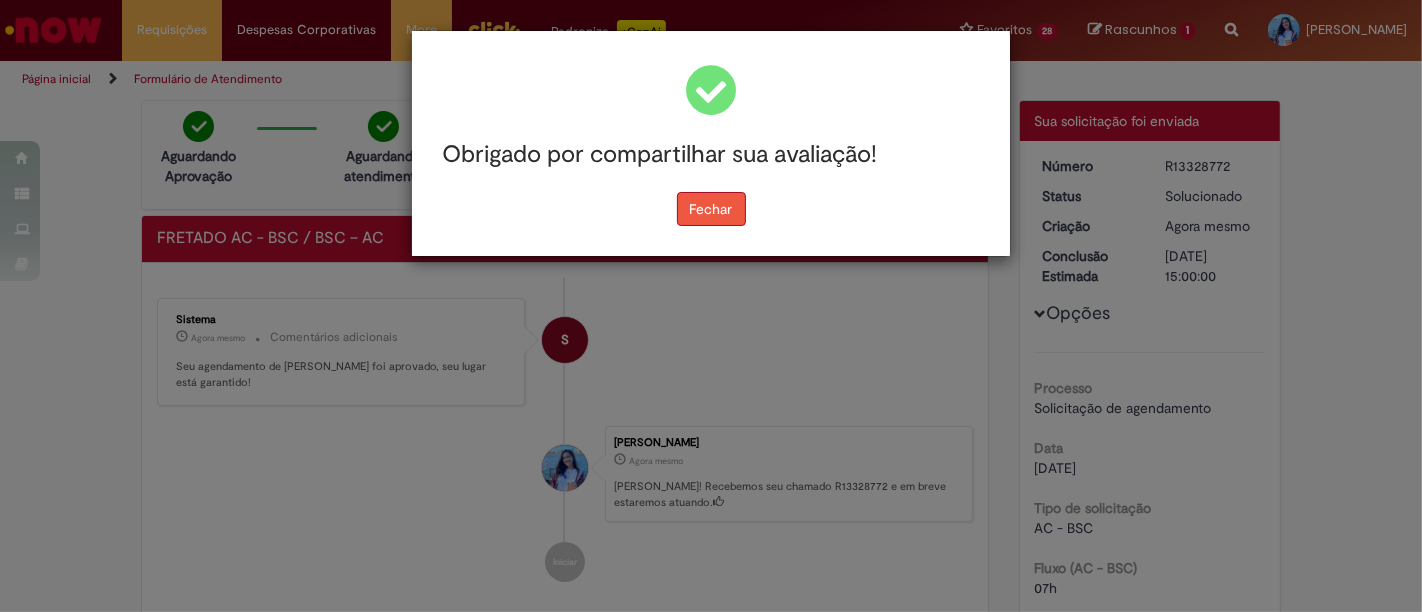 click on "Fechar" at bounding box center (711, 209) 